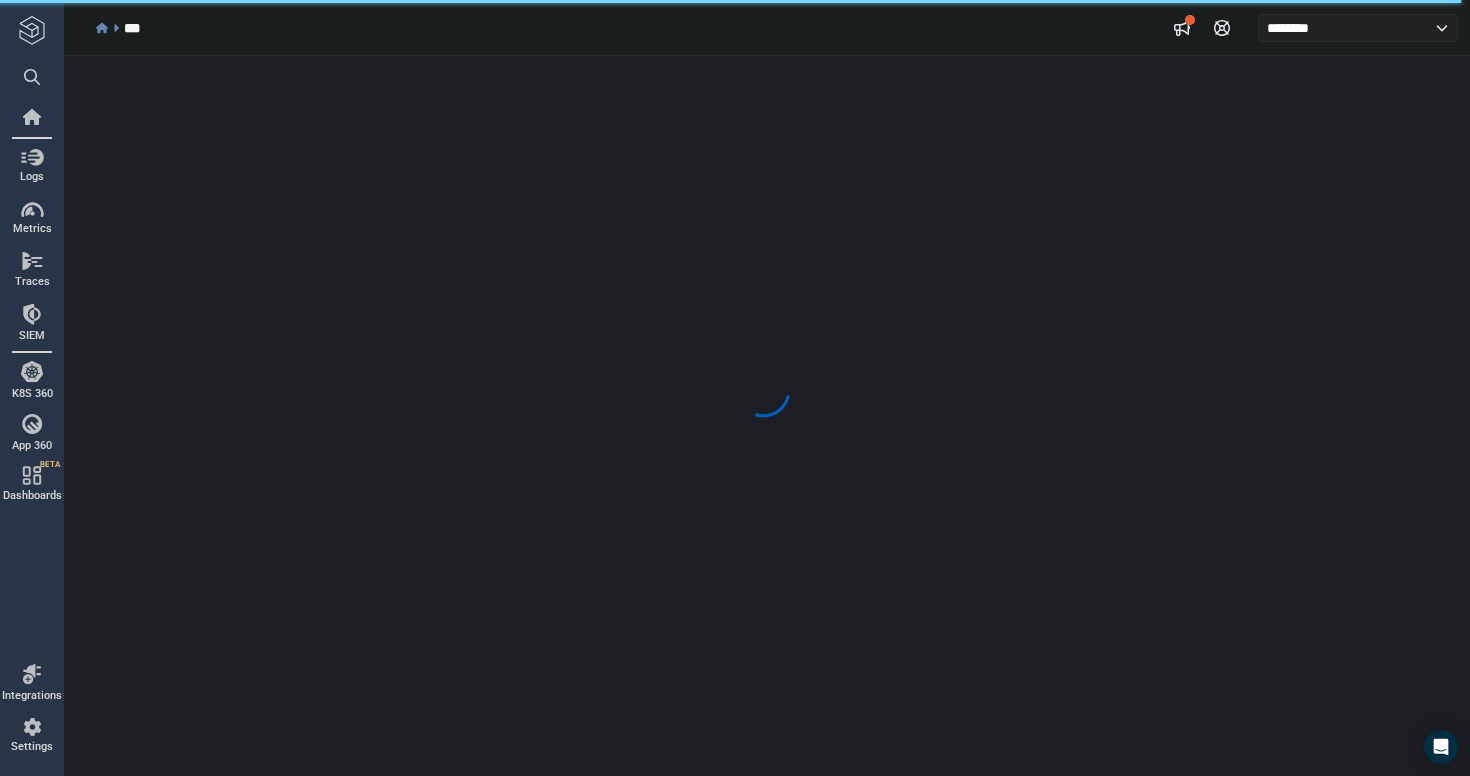 scroll, scrollTop: 0, scrollLeft: 0, axis: both 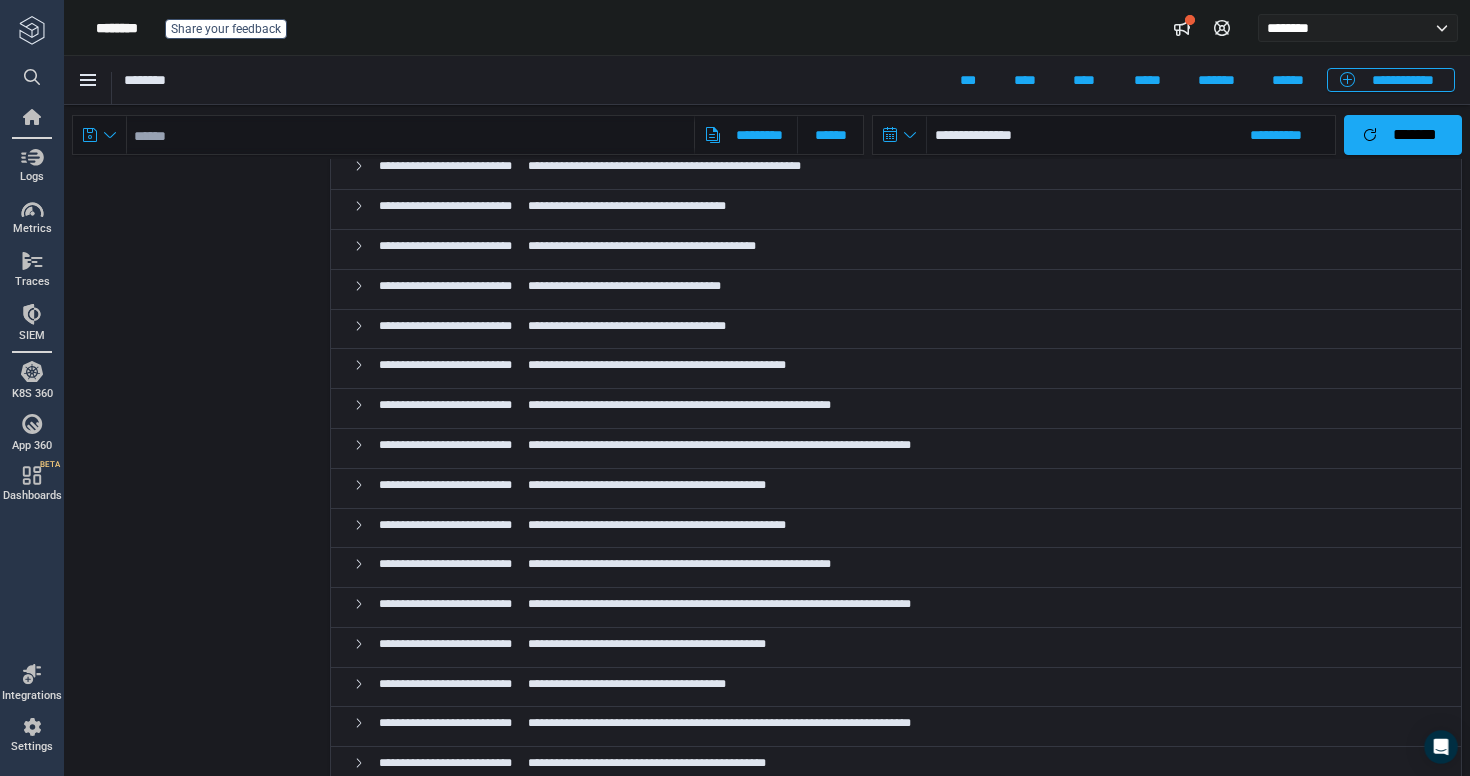click on "**********" at bounding box center (719, 1280) 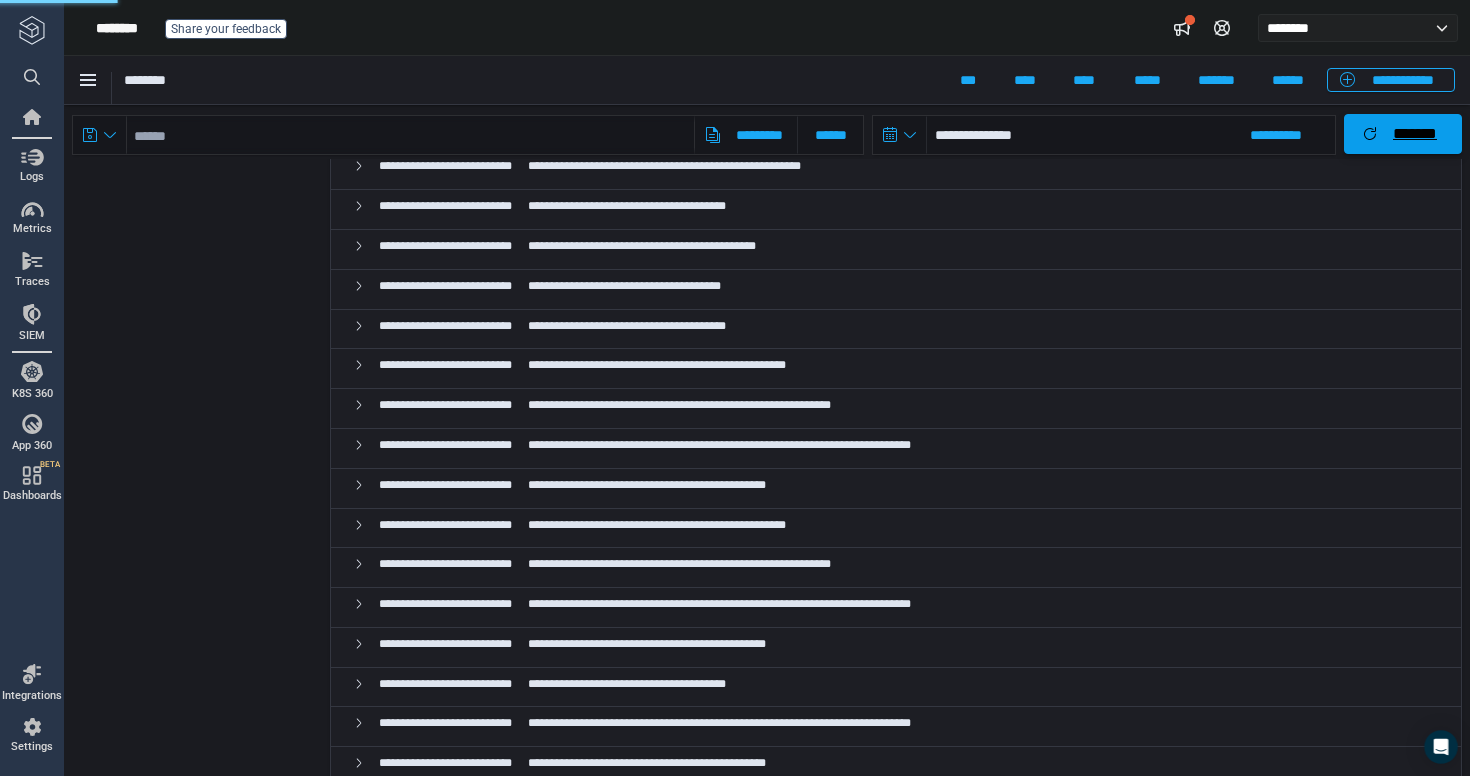 click on "*******" at bounding box center (1415, 134) 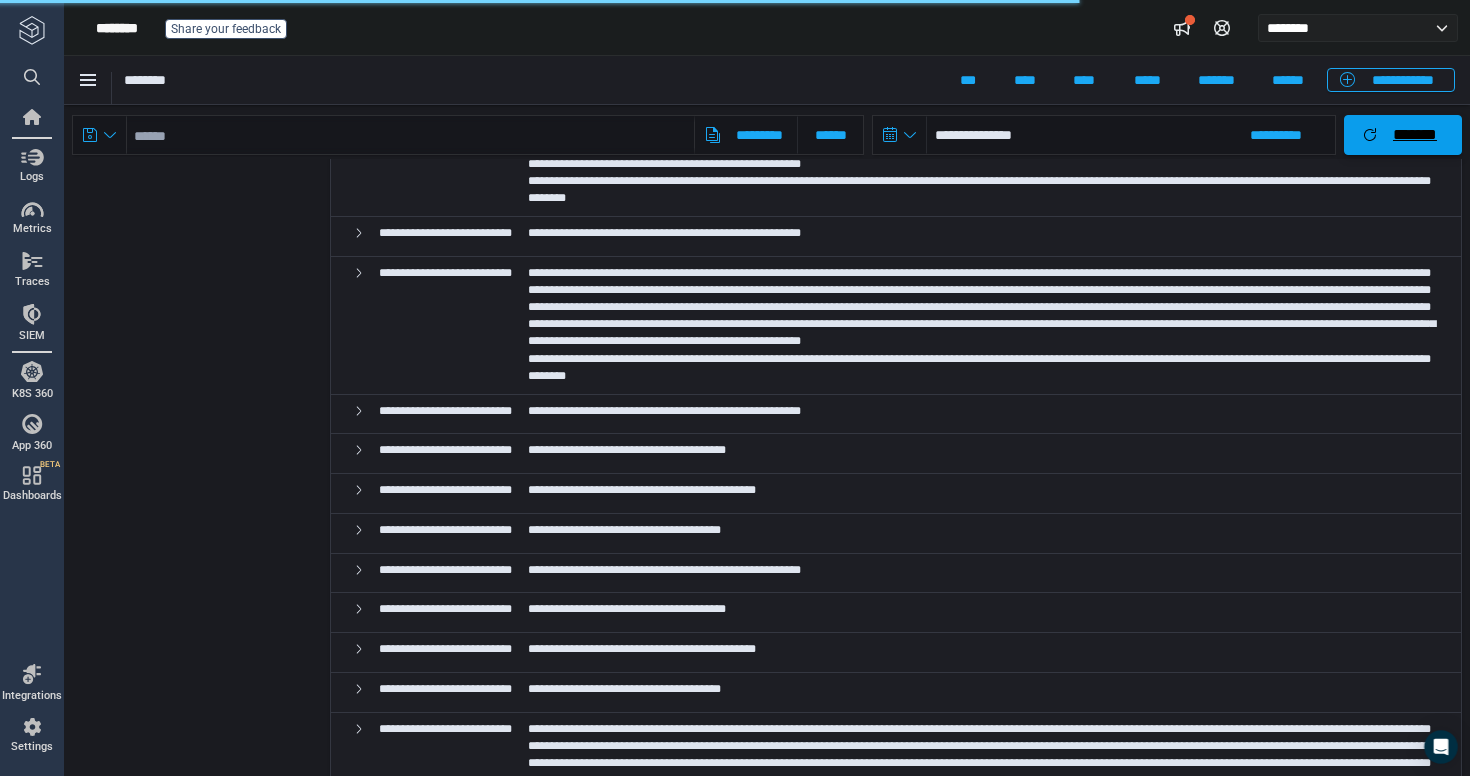 scroll, scrollTop: 4318, scrollLeft: 0, axis: vertical 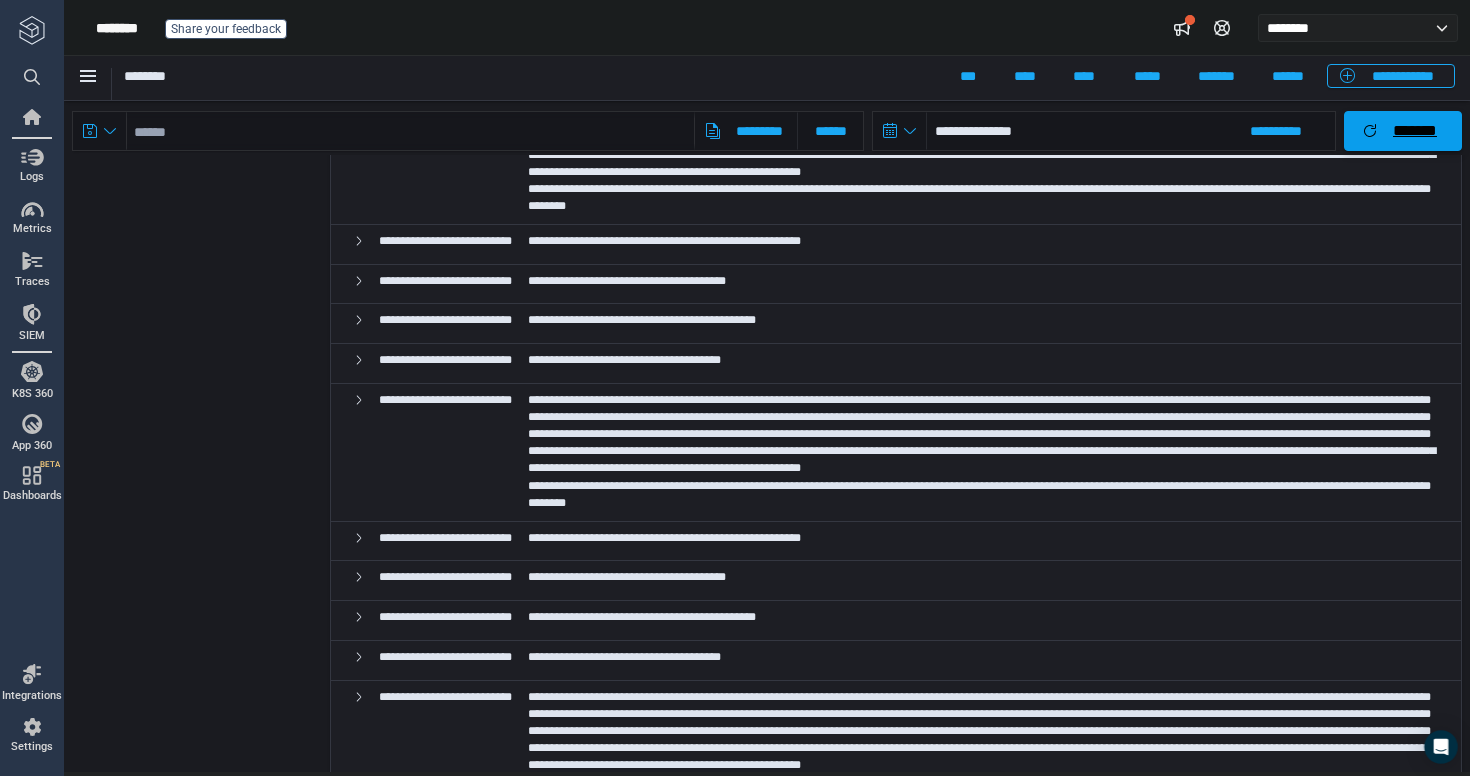 type 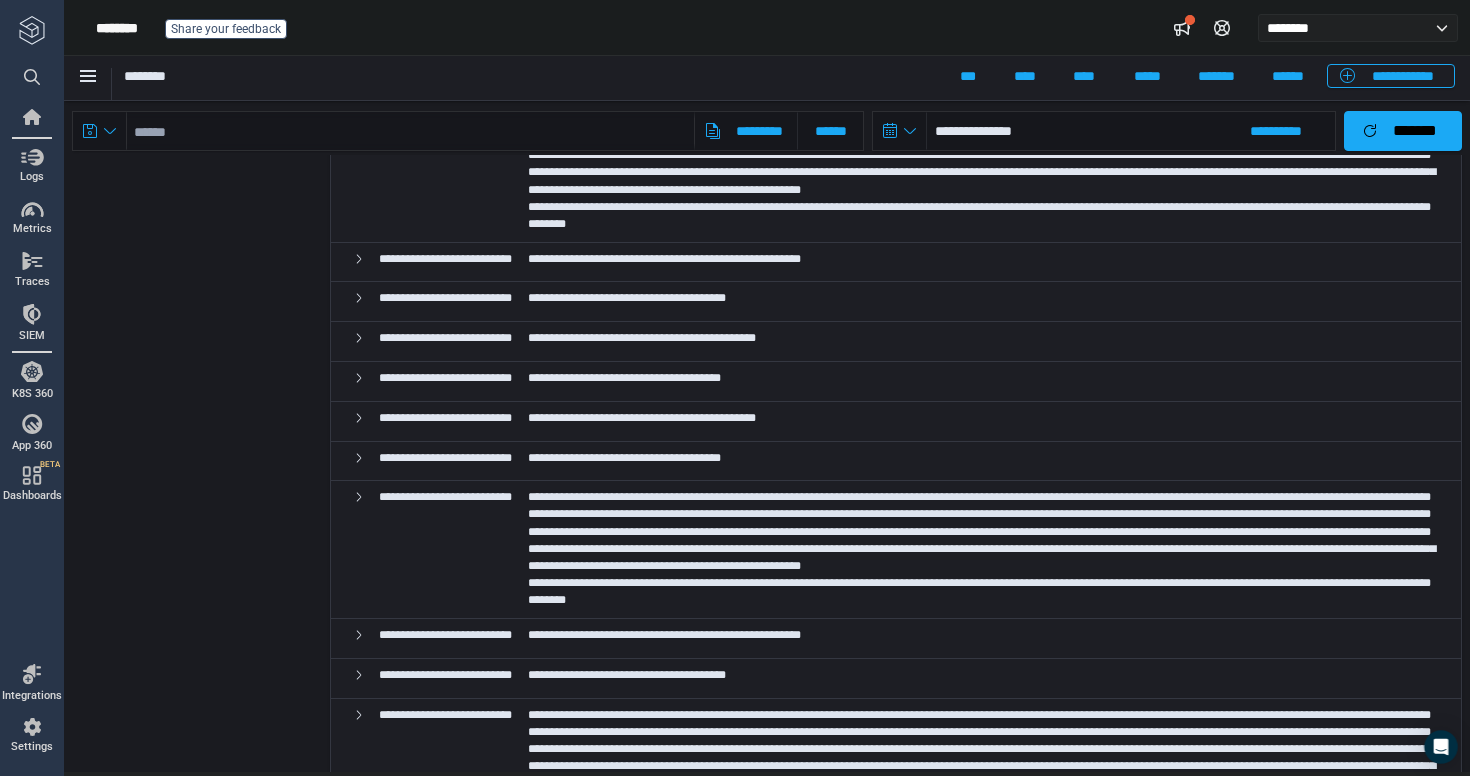 scroll, scrollTop: 16206, scrollLeft: 0, axis: vertical 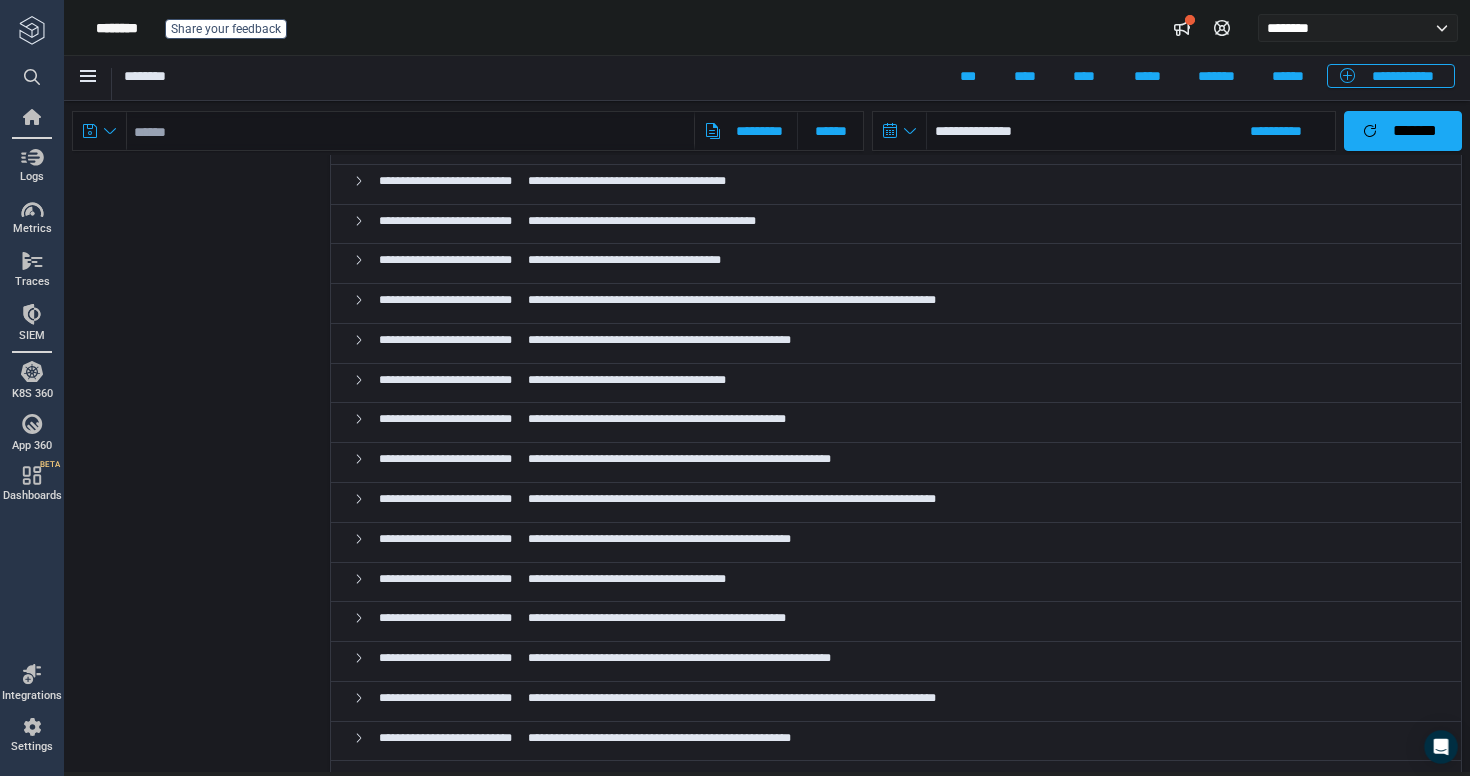 click on "**********" at bounding box center (659, 937) 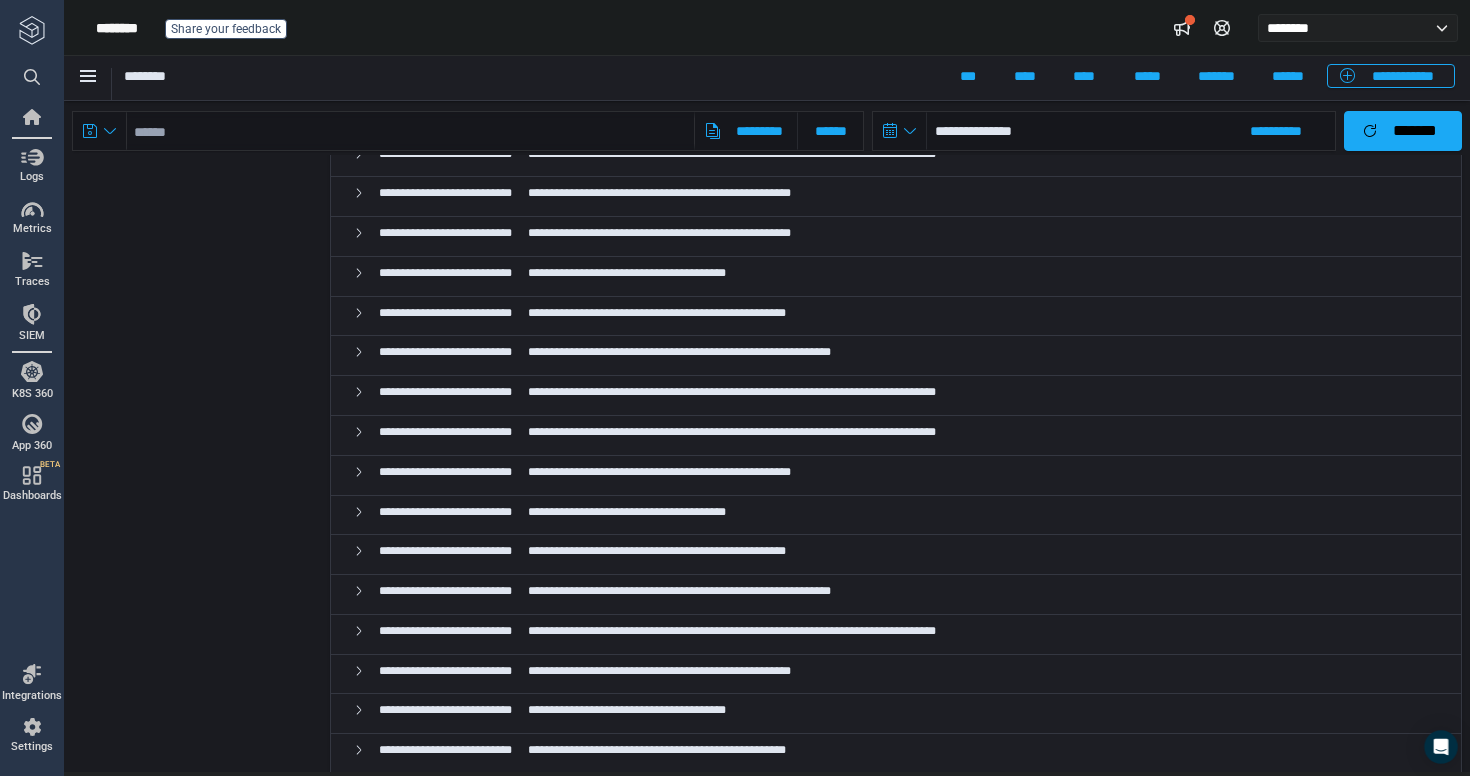 scroll, scrollTop: 23576, scrollLeft: 0, axis: vertical 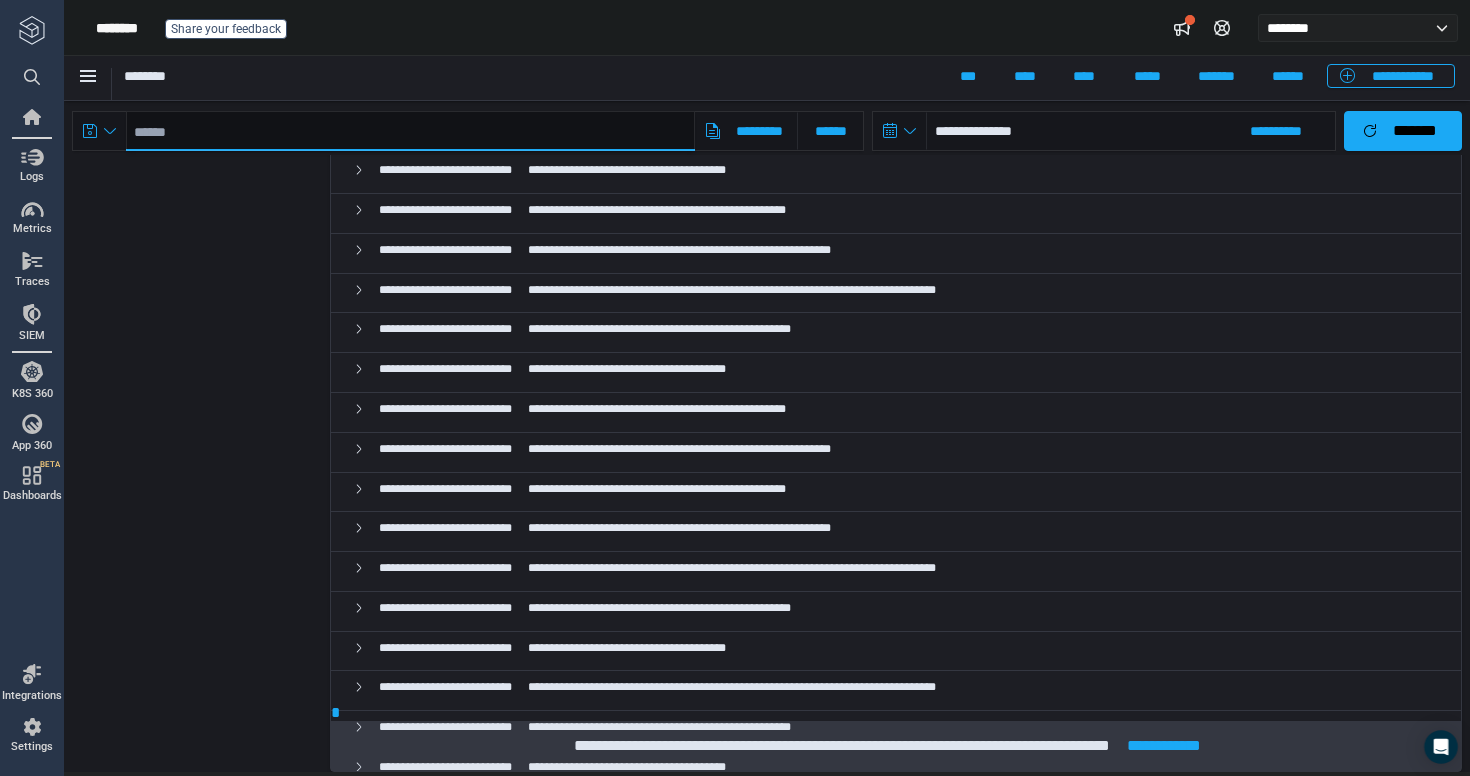 click at bounding box center (410, 131) 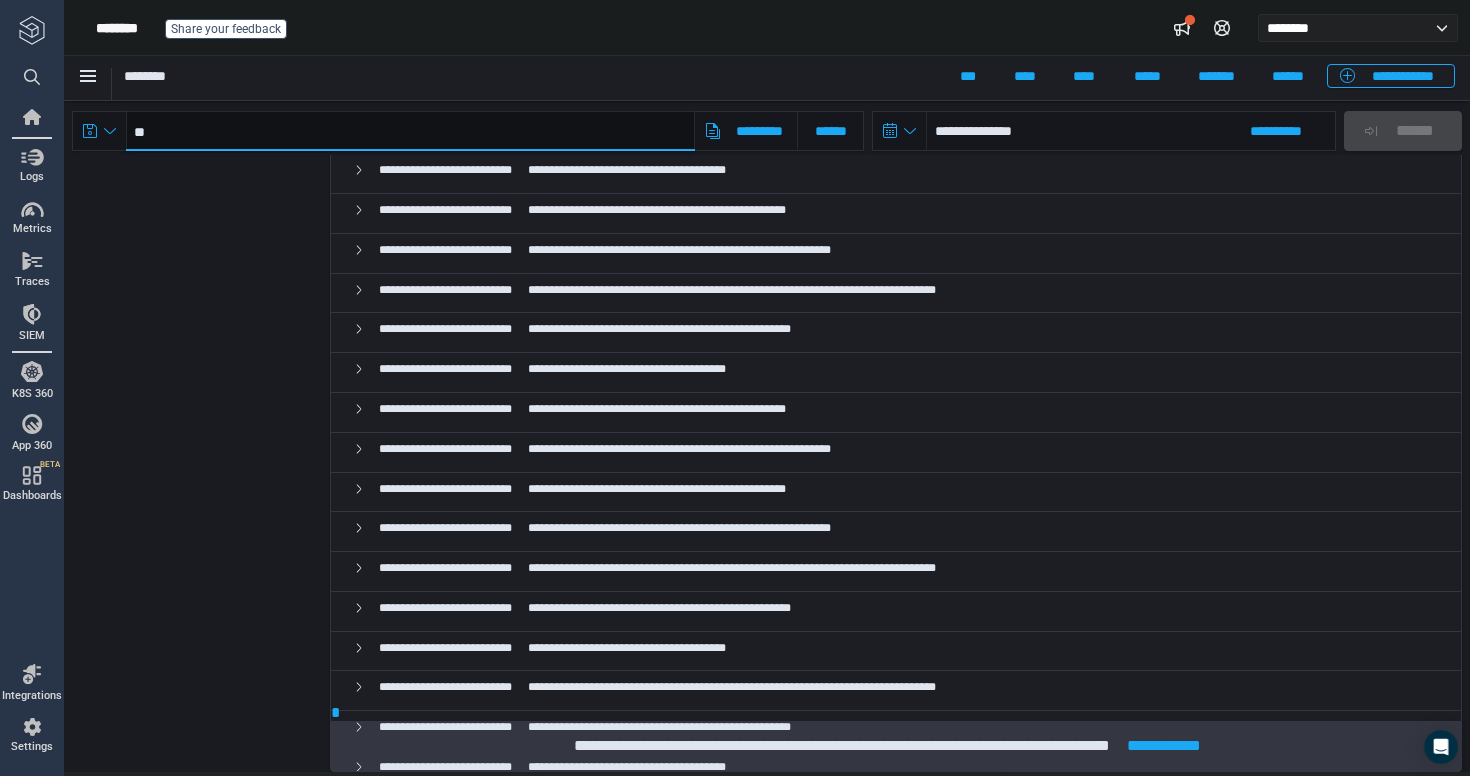 paste on "**********" 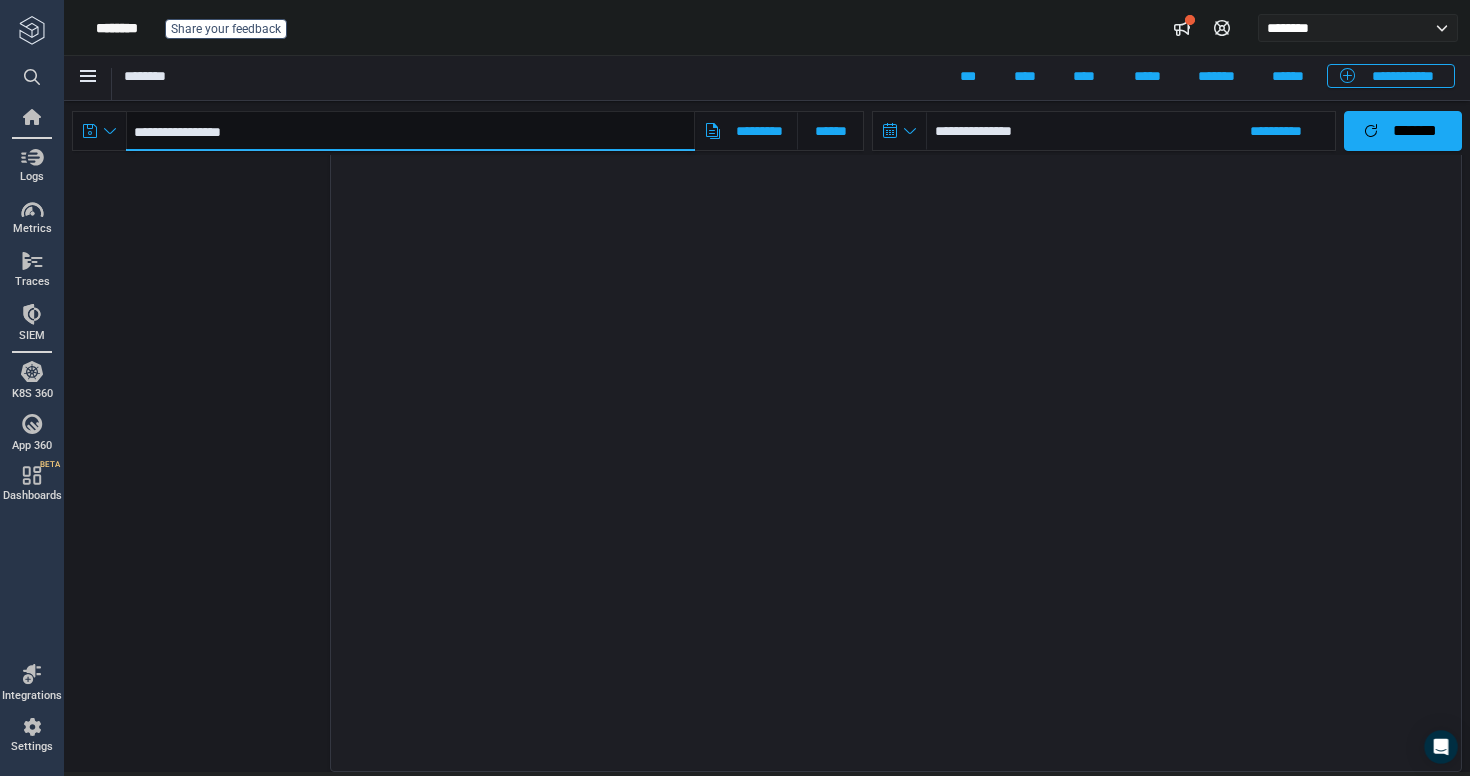 scroll, scrollTop: 0, scrollLeft: 0, axis: both 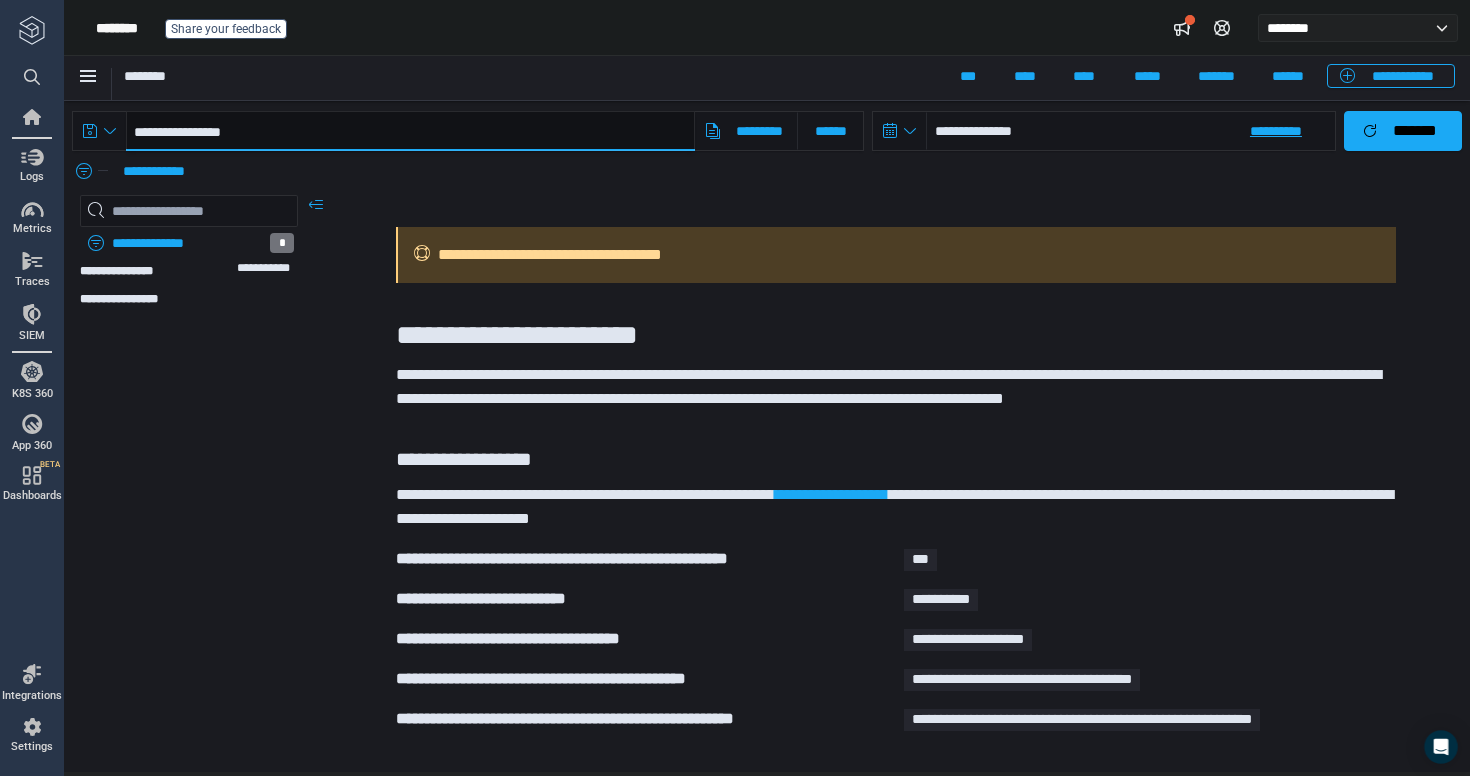 type on "**********" 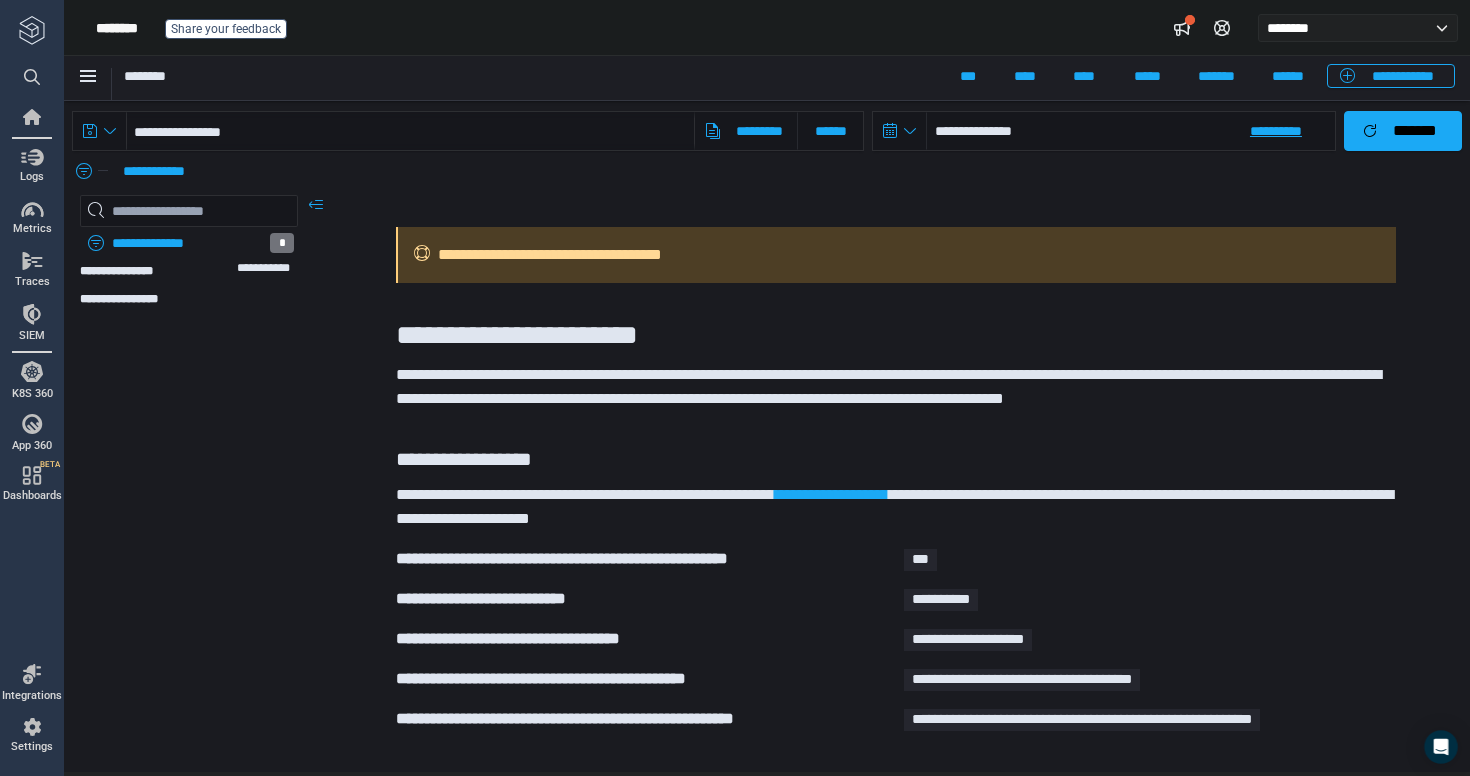 click on "**********" at bounding box center (1131, 131) 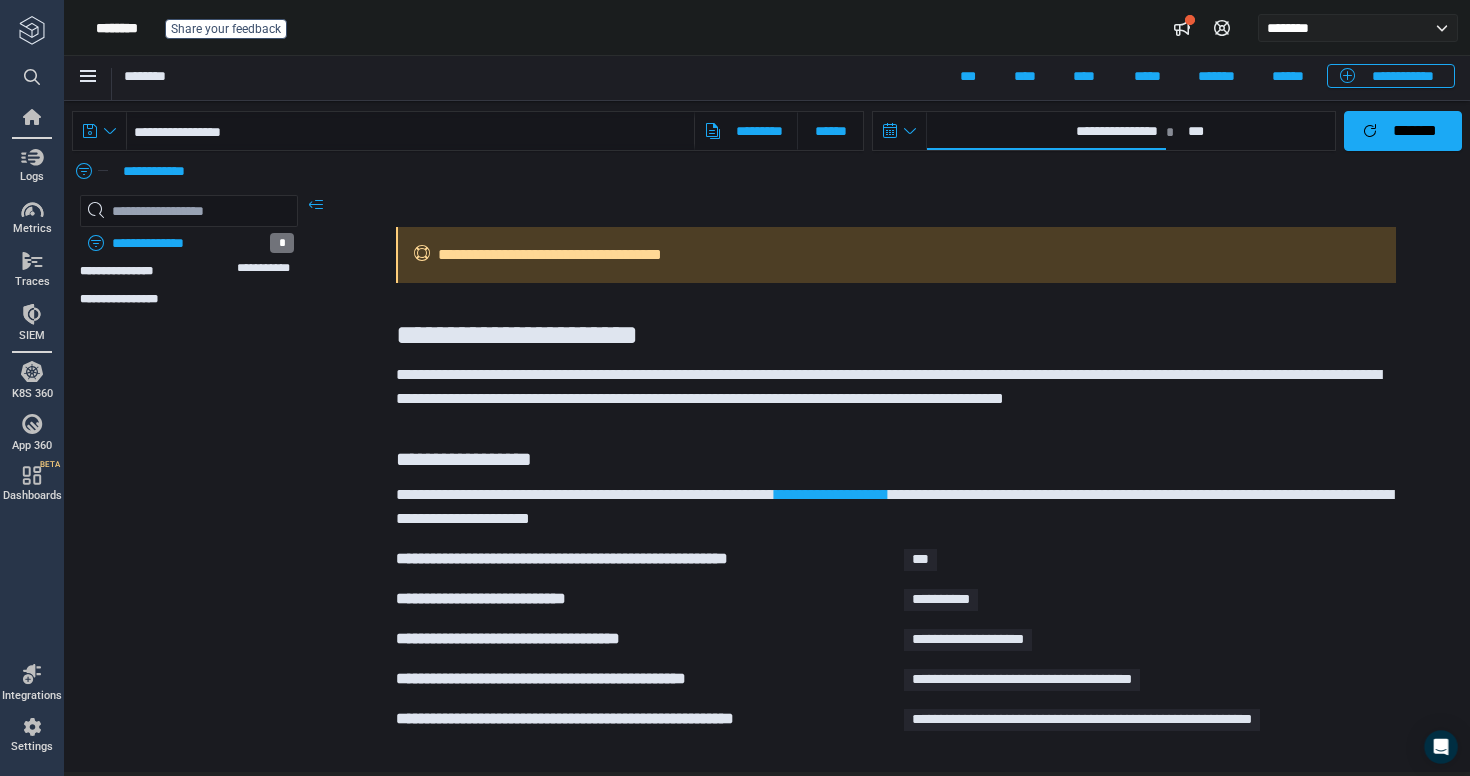 click on "**********" at bounding box center (1046, 131) 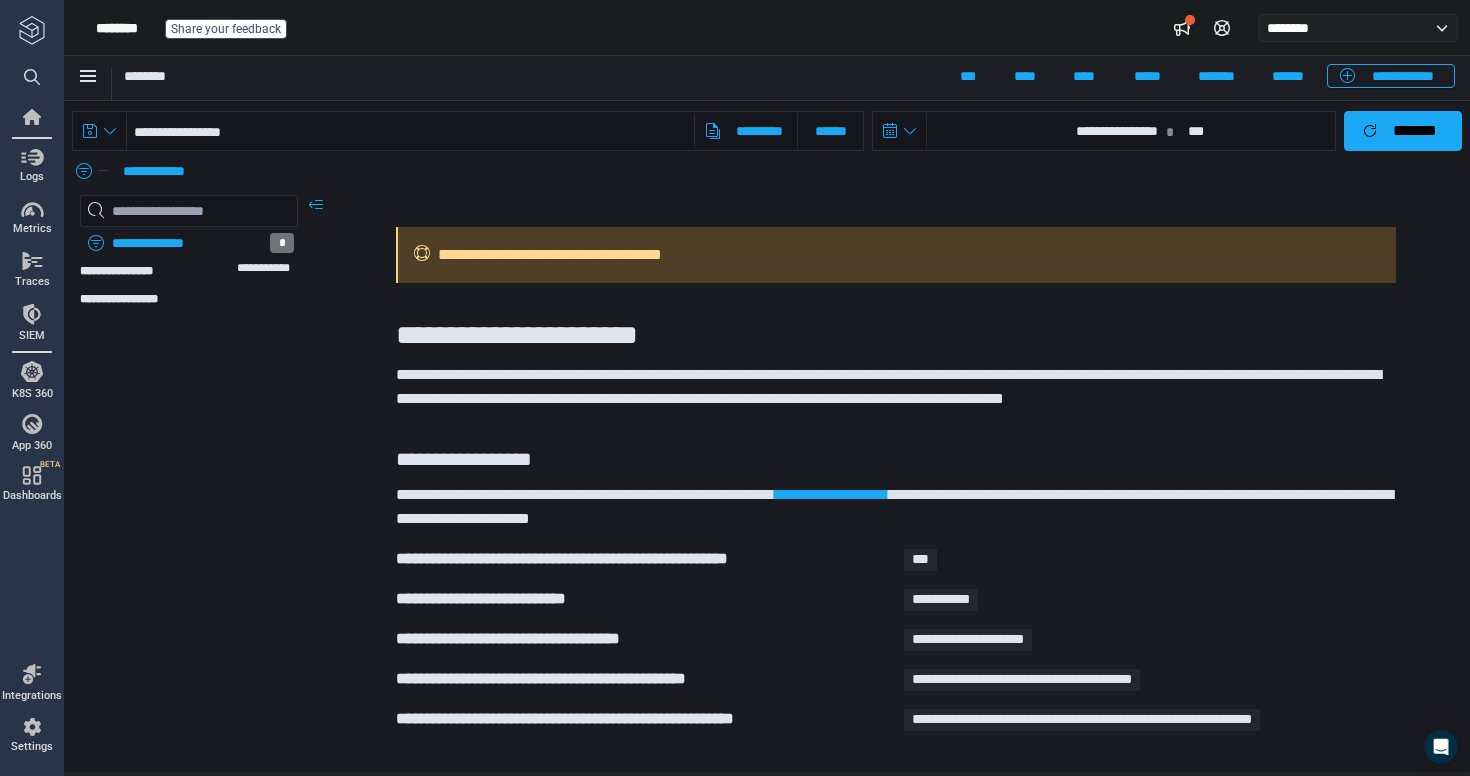 select on "*" 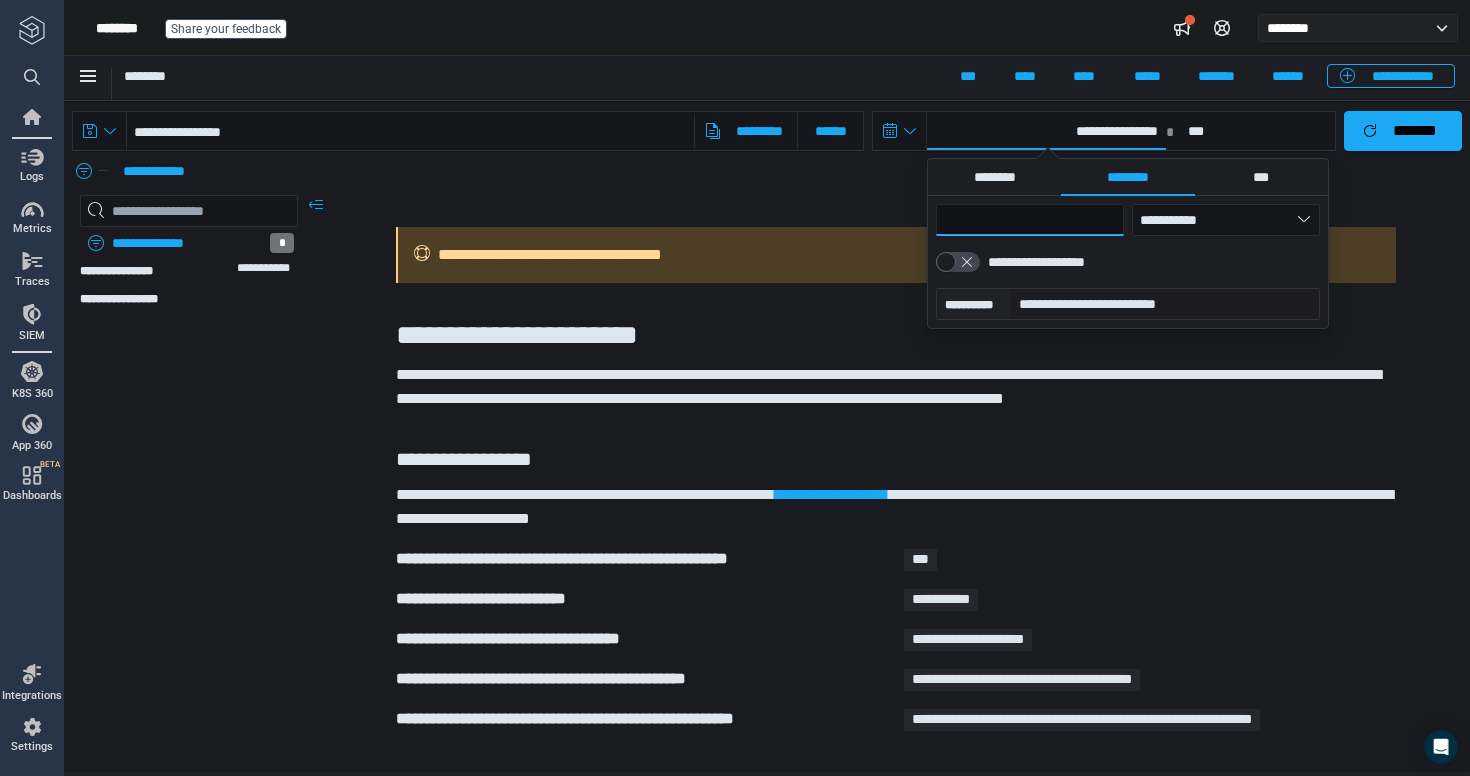 click on "**" at bounding box center (1030, 220) 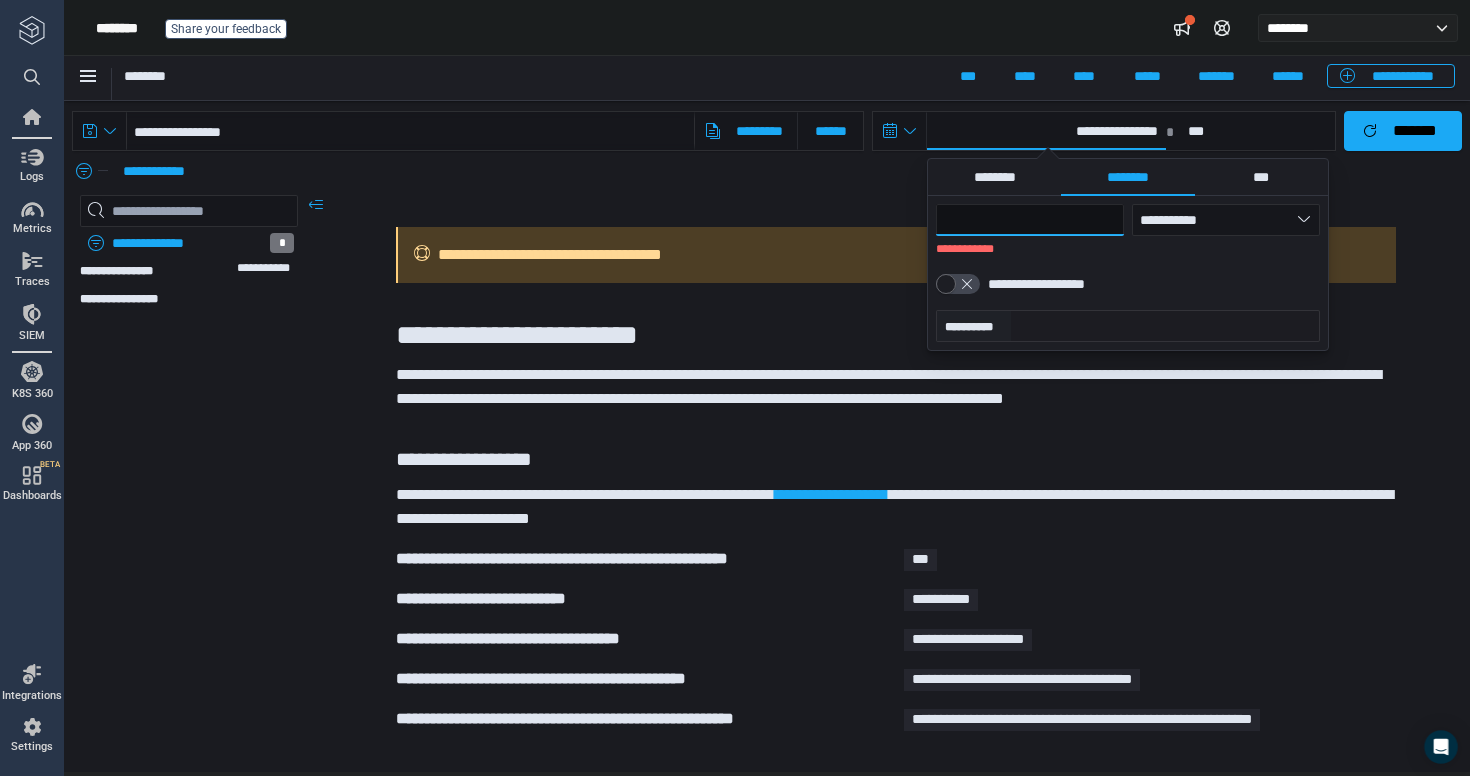 type on "*" 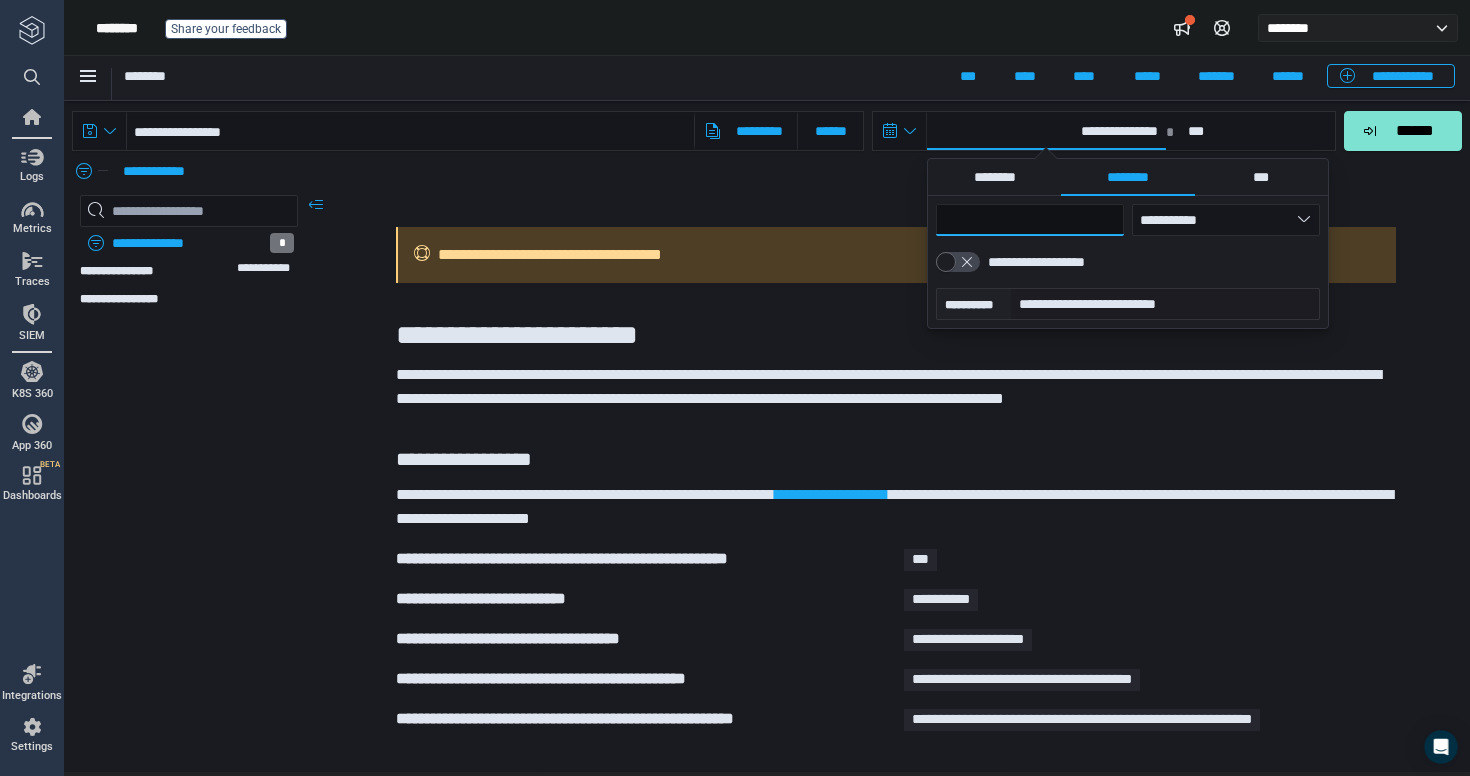 type on "**" 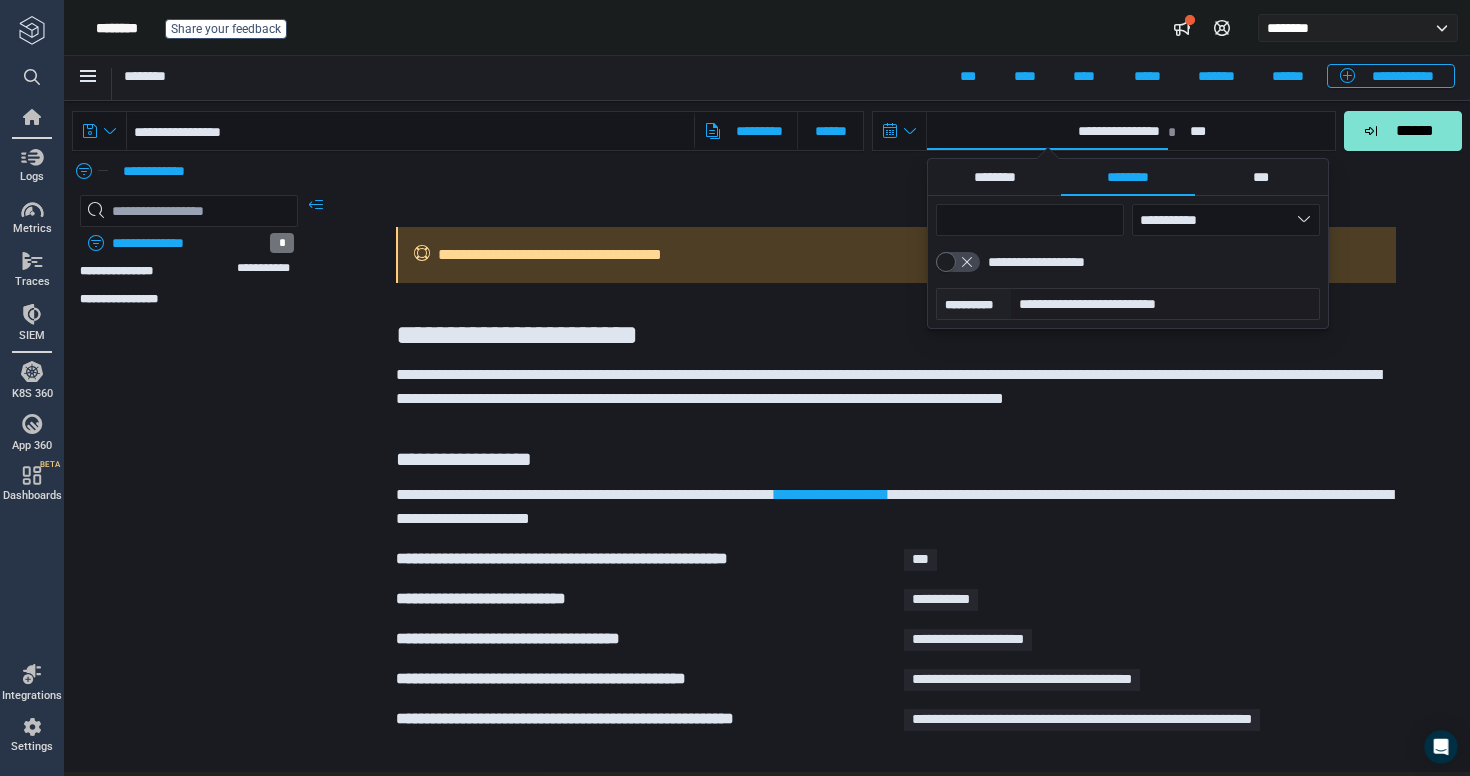 click on "**********" at bounding box center [1171, 131] 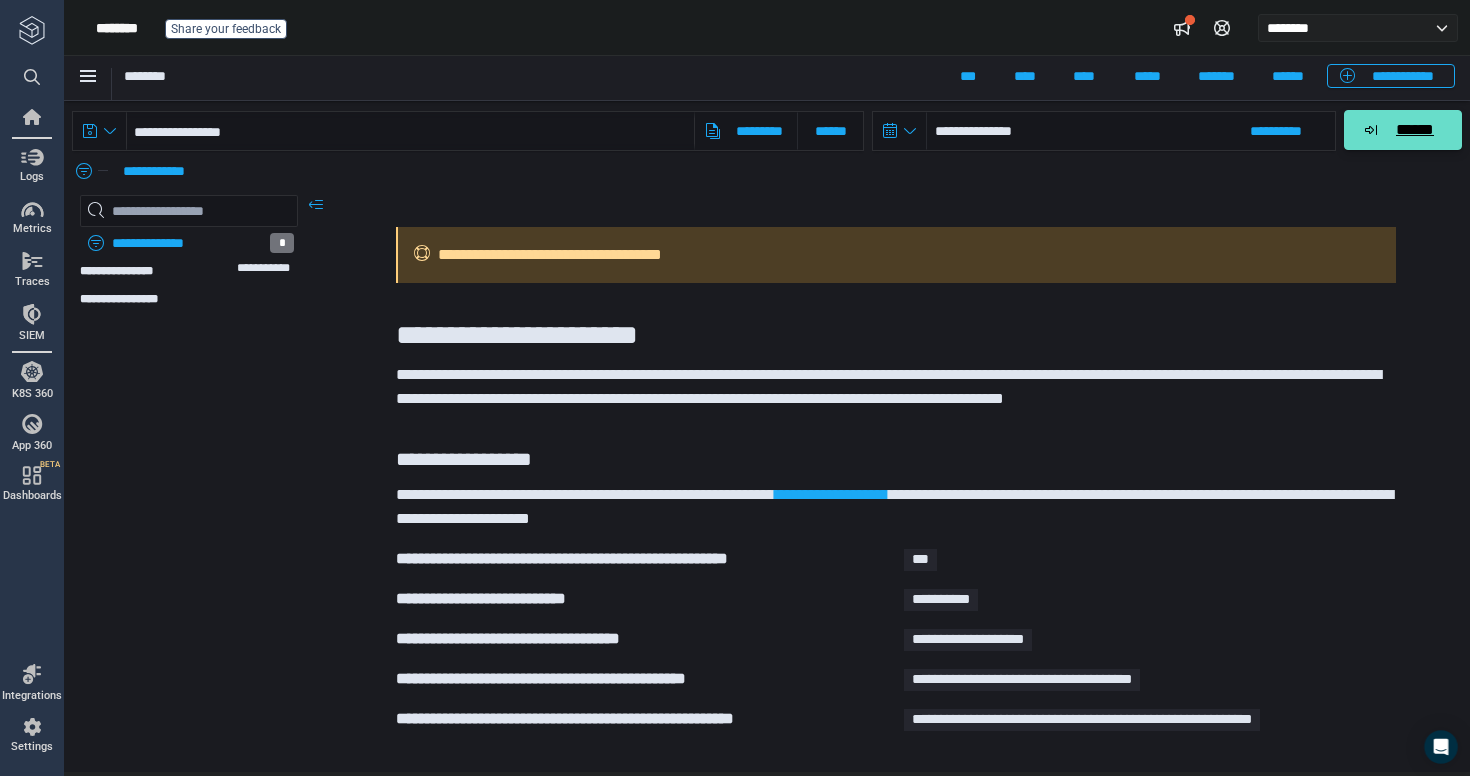 click on "******" at bounding box center [1414, 130] 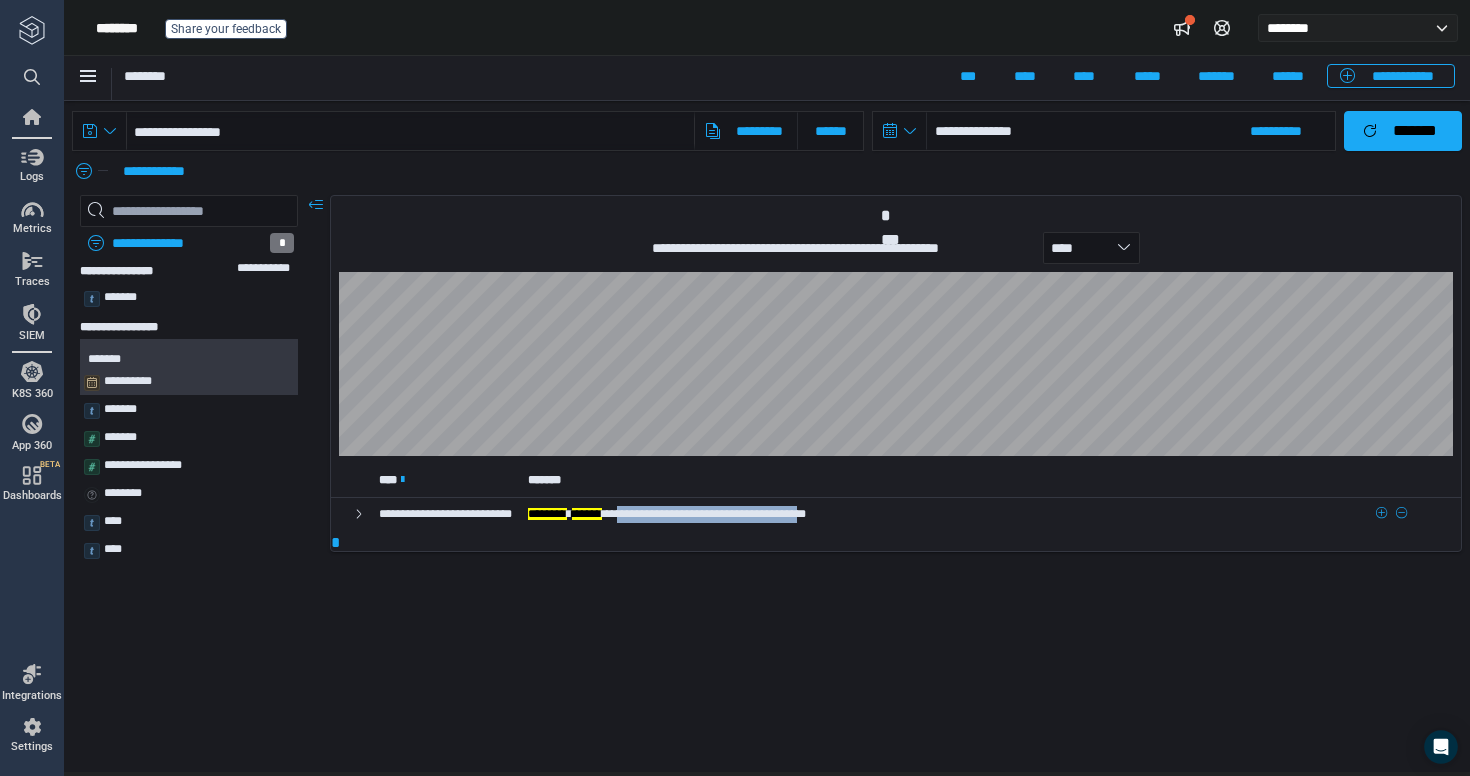 drag, startPoint x: 715, startPoint y: 515, endPoint x: 956, endPoint y: 518, distance: 241.01868 